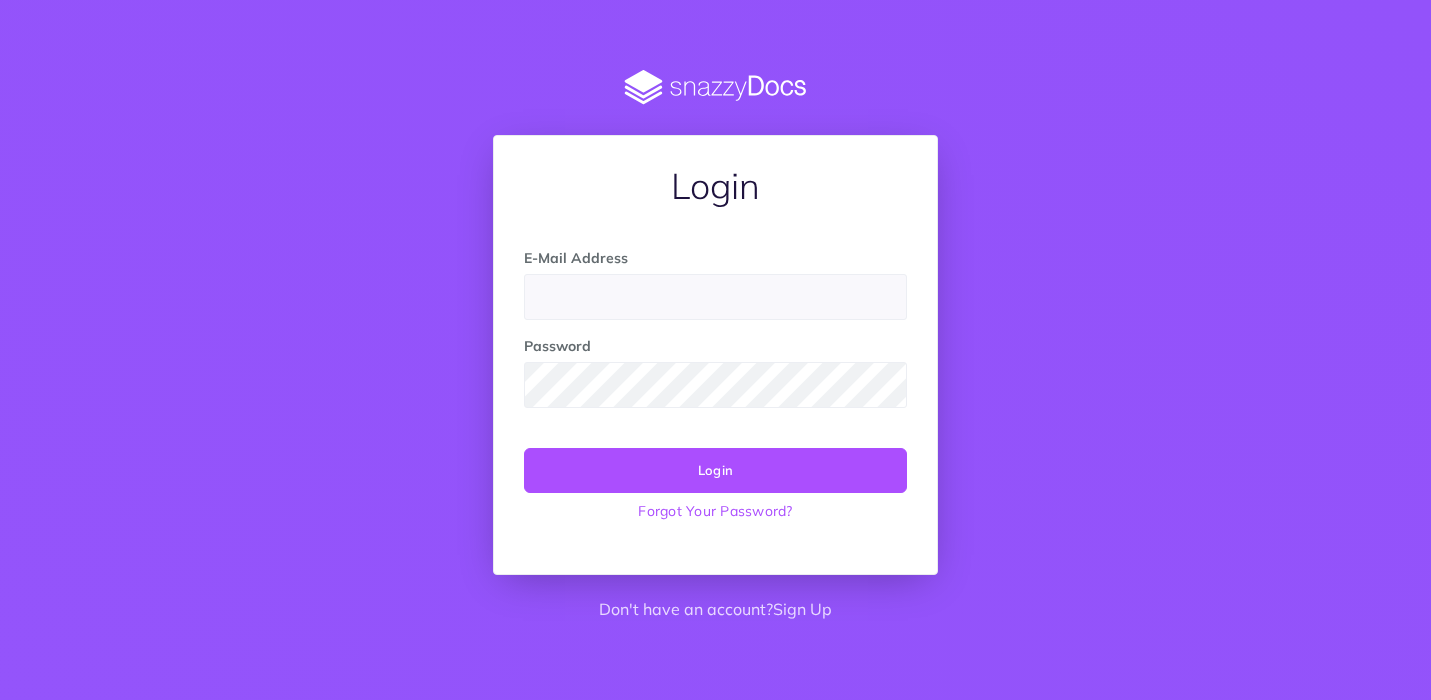 scroll, scrollTop: 0, scrollLeft: 0, axis: both 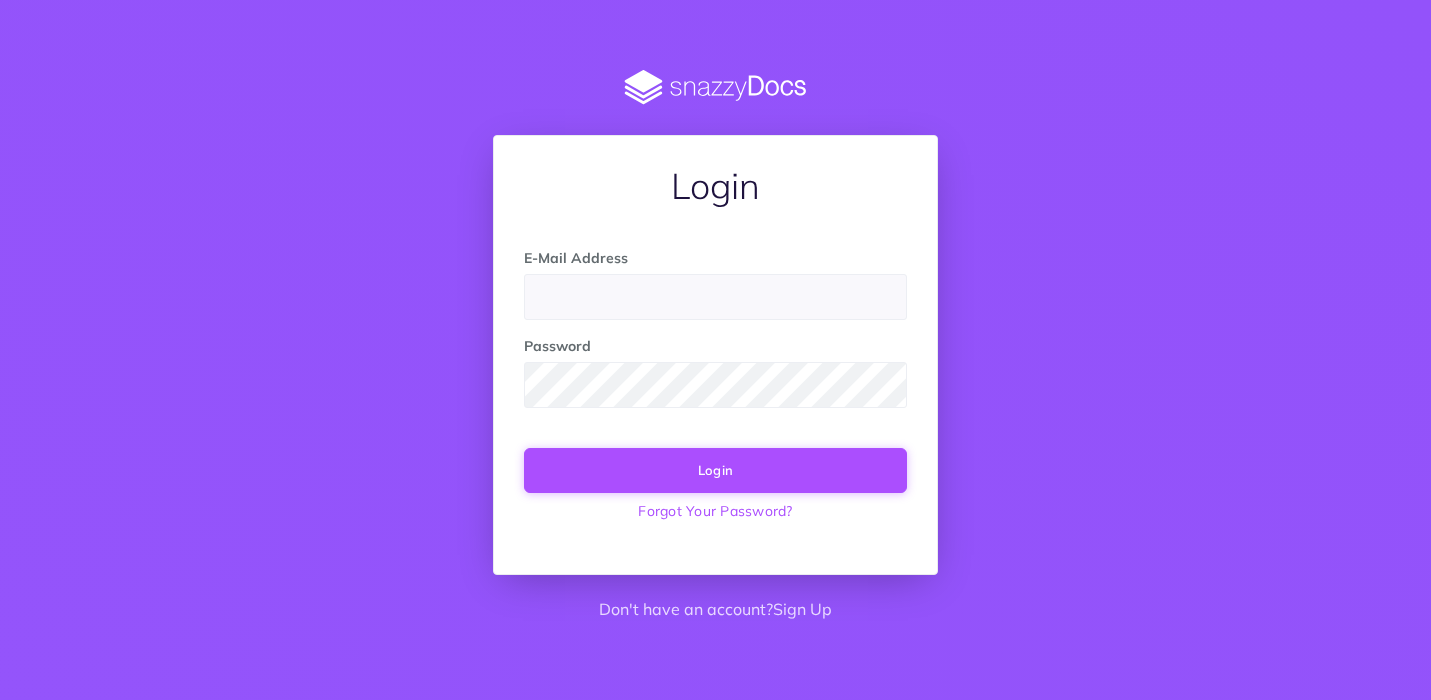 click on "Login" at bounding box center (715, 470) 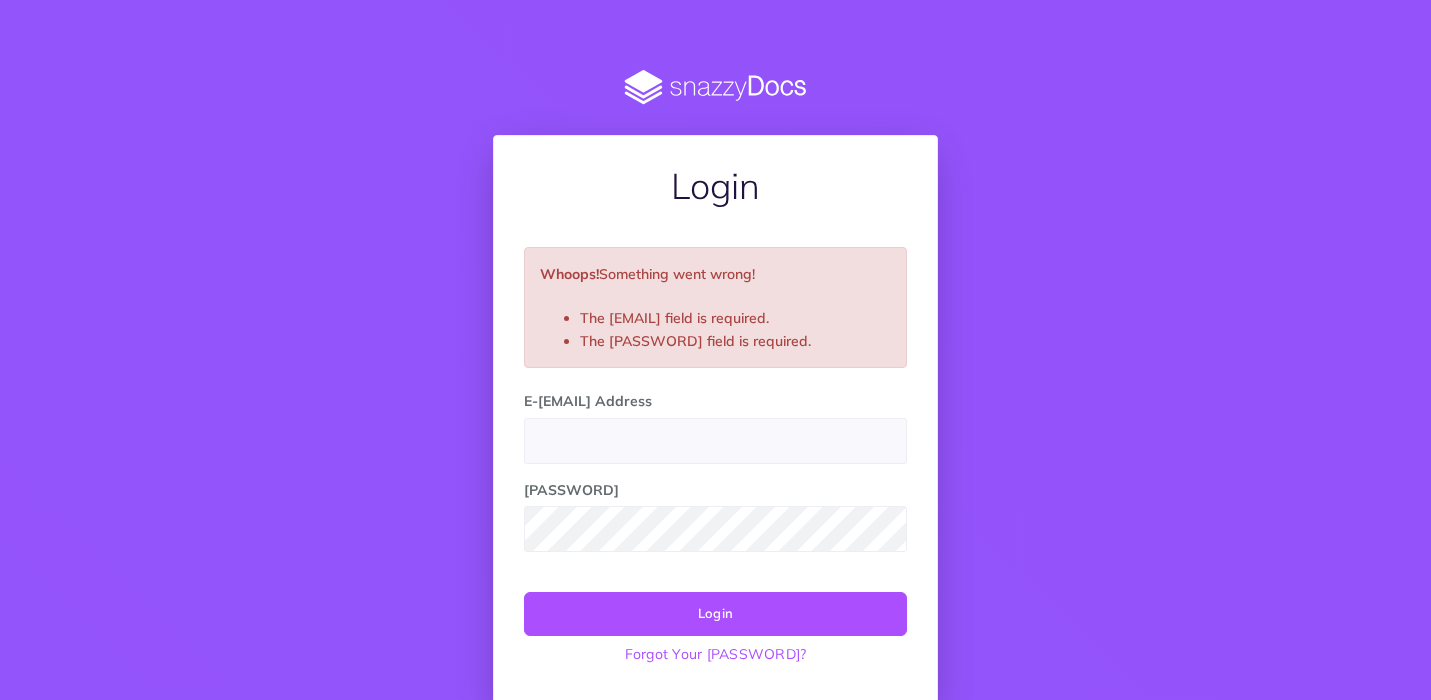 scroll, scrollTop: 0, scrollLeft: 0, axis: both 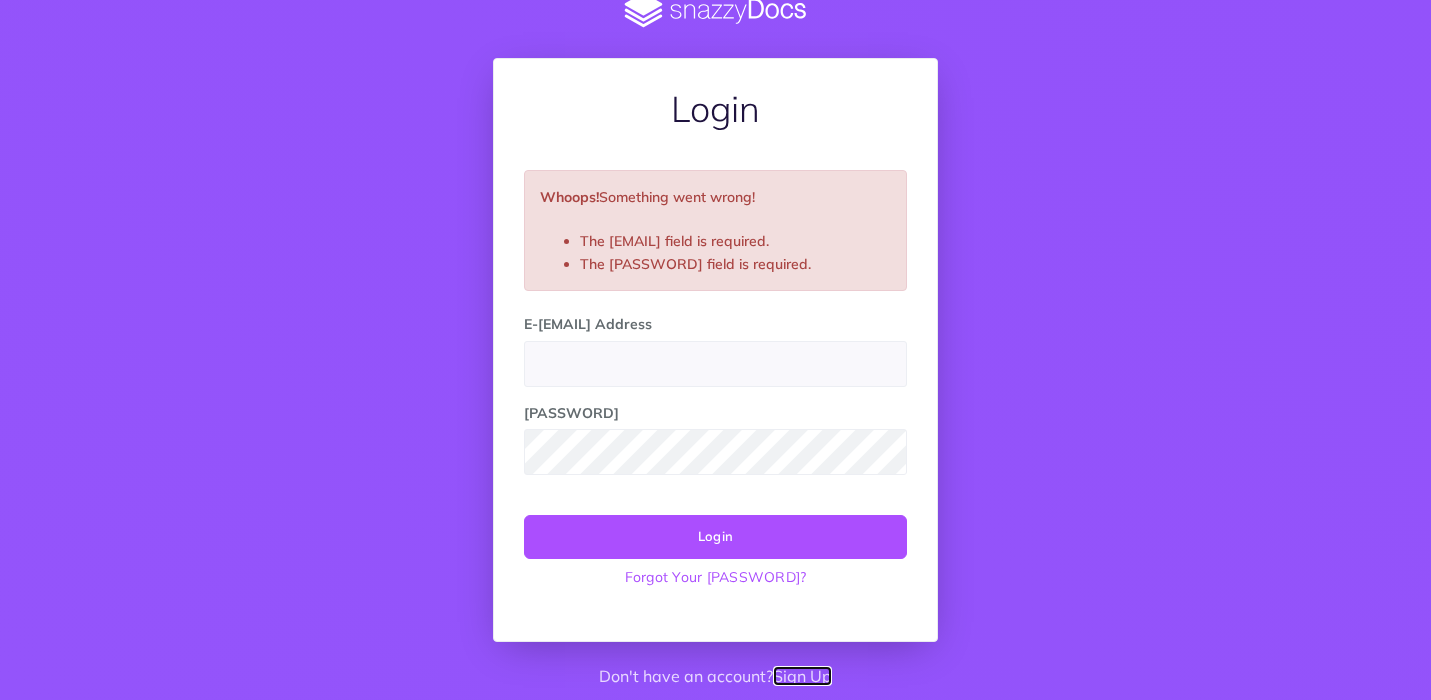 click on "Sign Up" at bounding box center [802, 676] 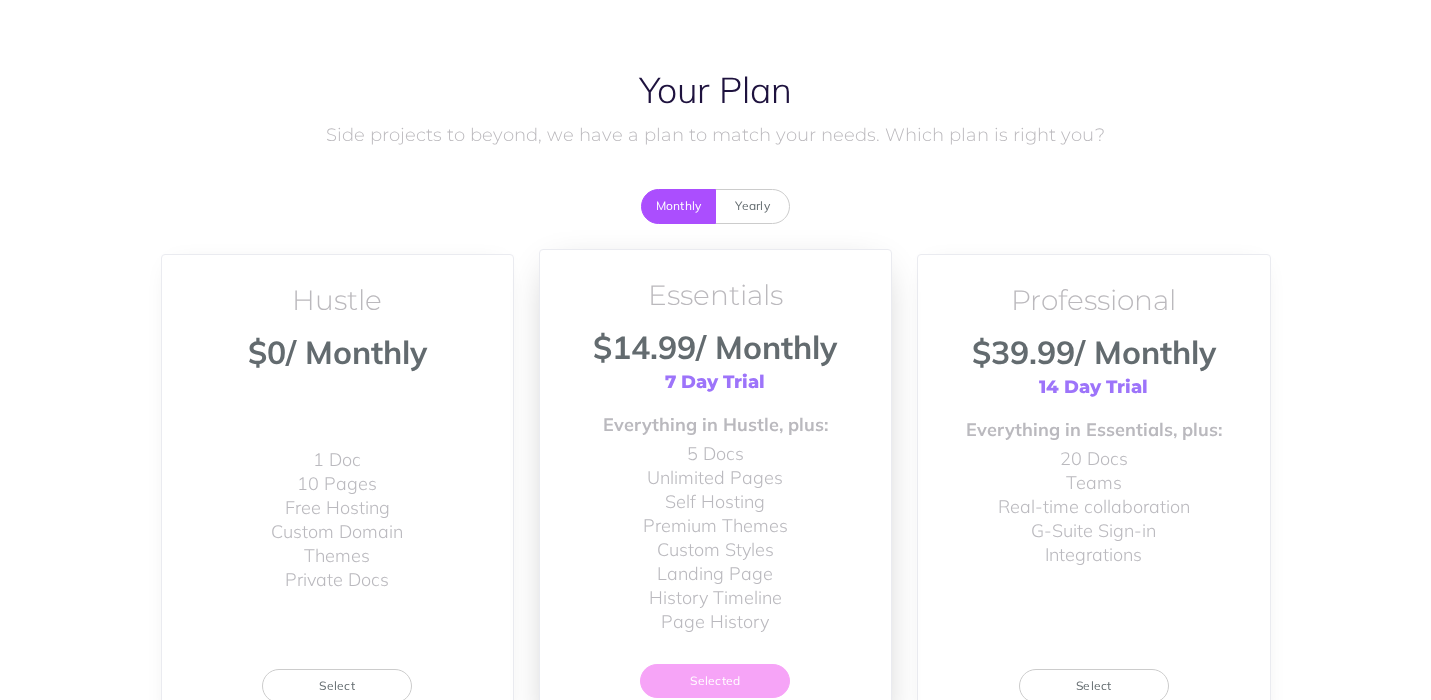 scroll, scrollTop: 0, scrollLeft: 0, axis: both 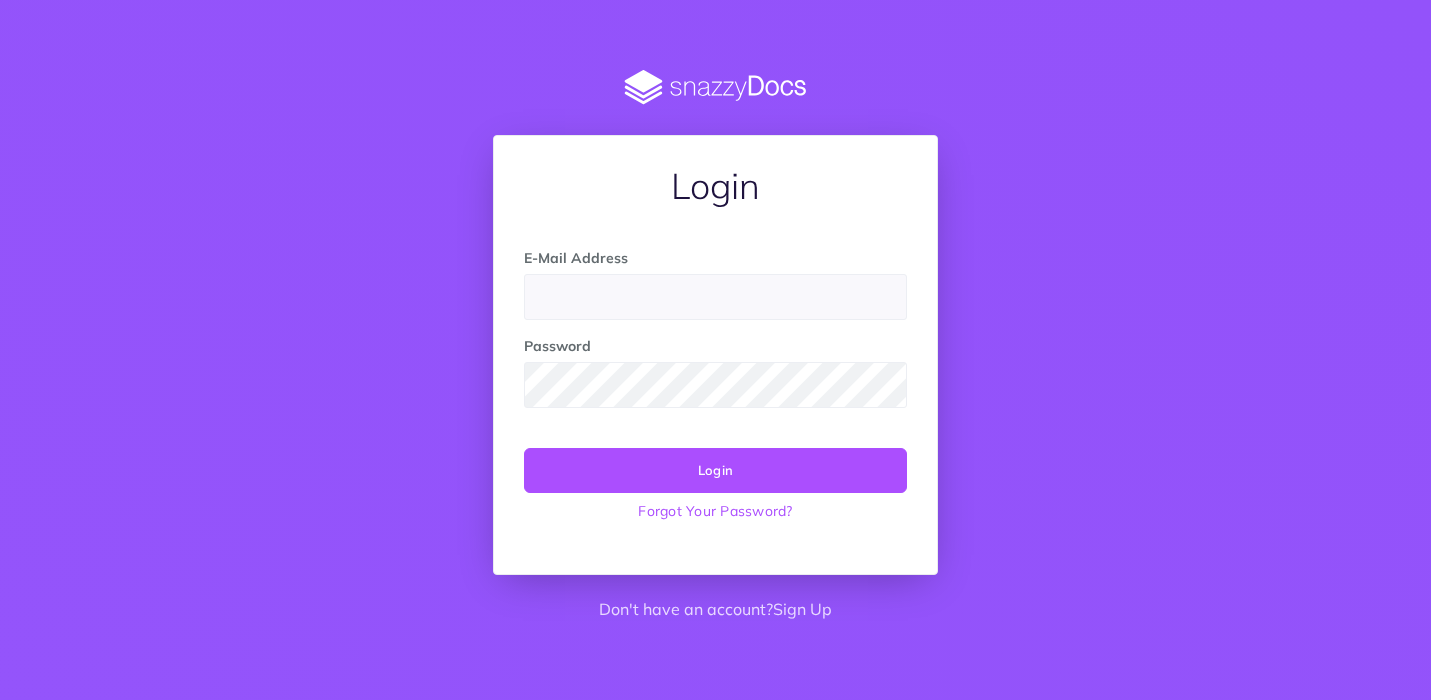 drag, startPoint x: 807, startPoint y: 90, endPoint x: 867, endPoint y: 13, distance: 97.6166 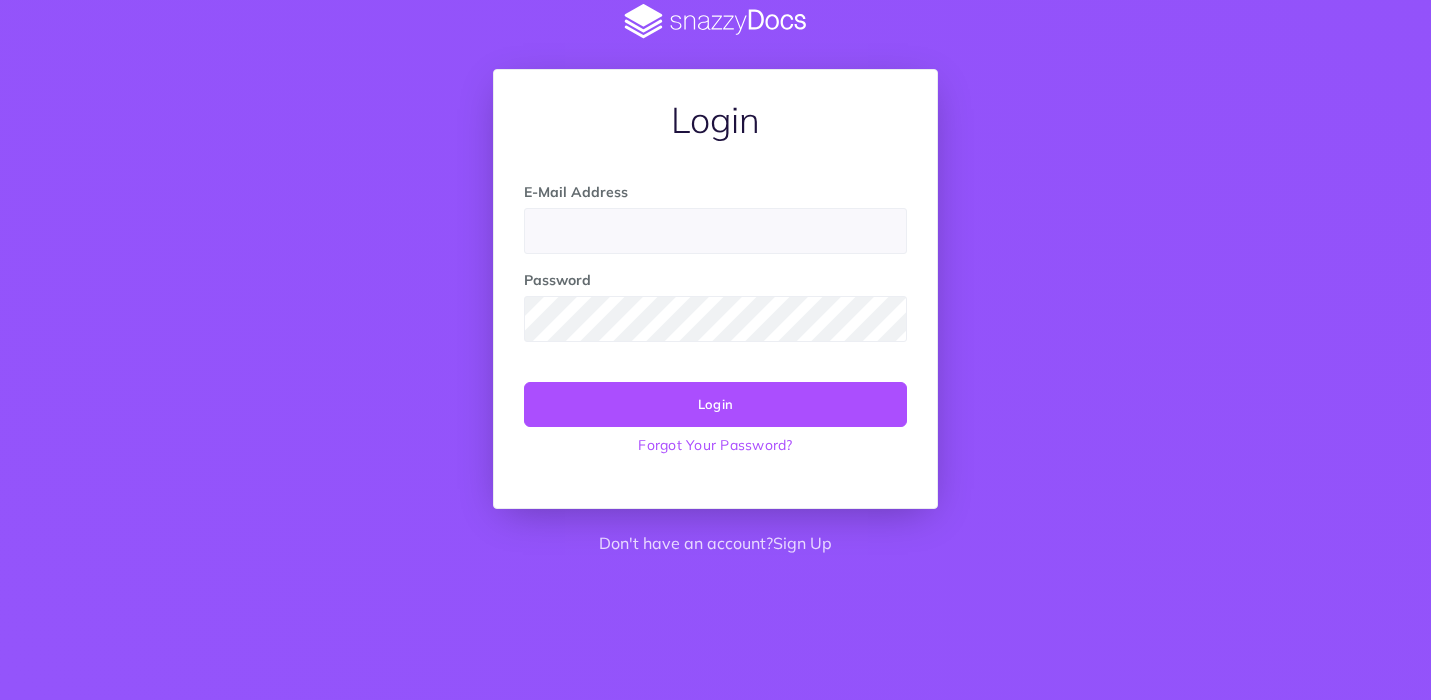 scroll, scrollTop: 70, scrollLeft: 0, axis: vertical 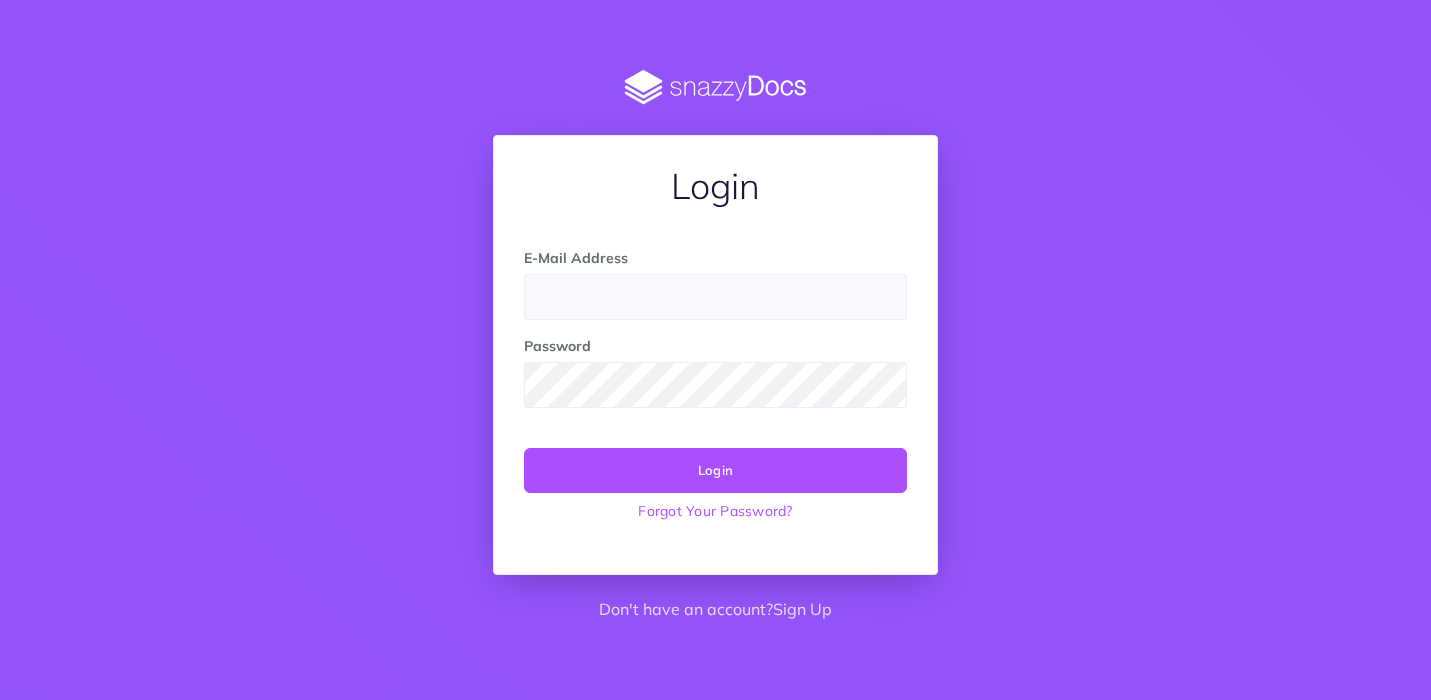click at bounding box center (715, 297) 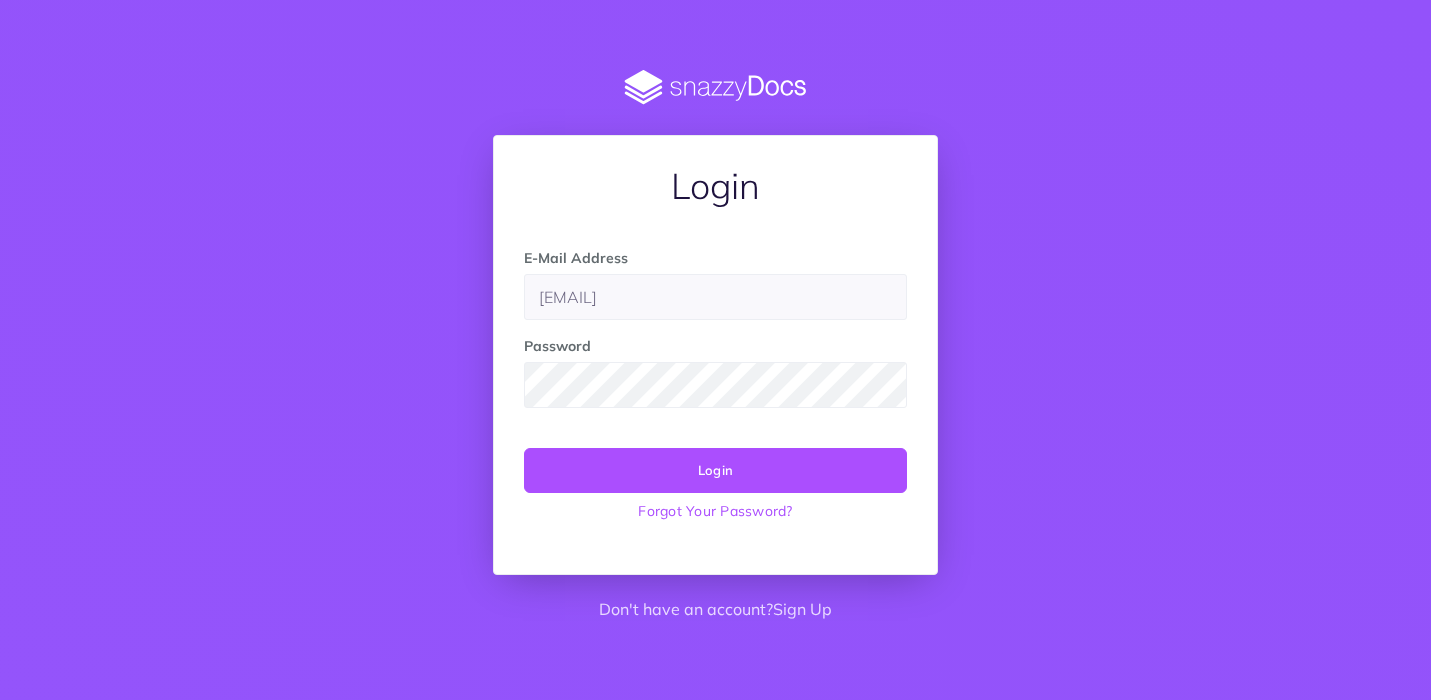 type on "senai.bariagaber@rencore.com" 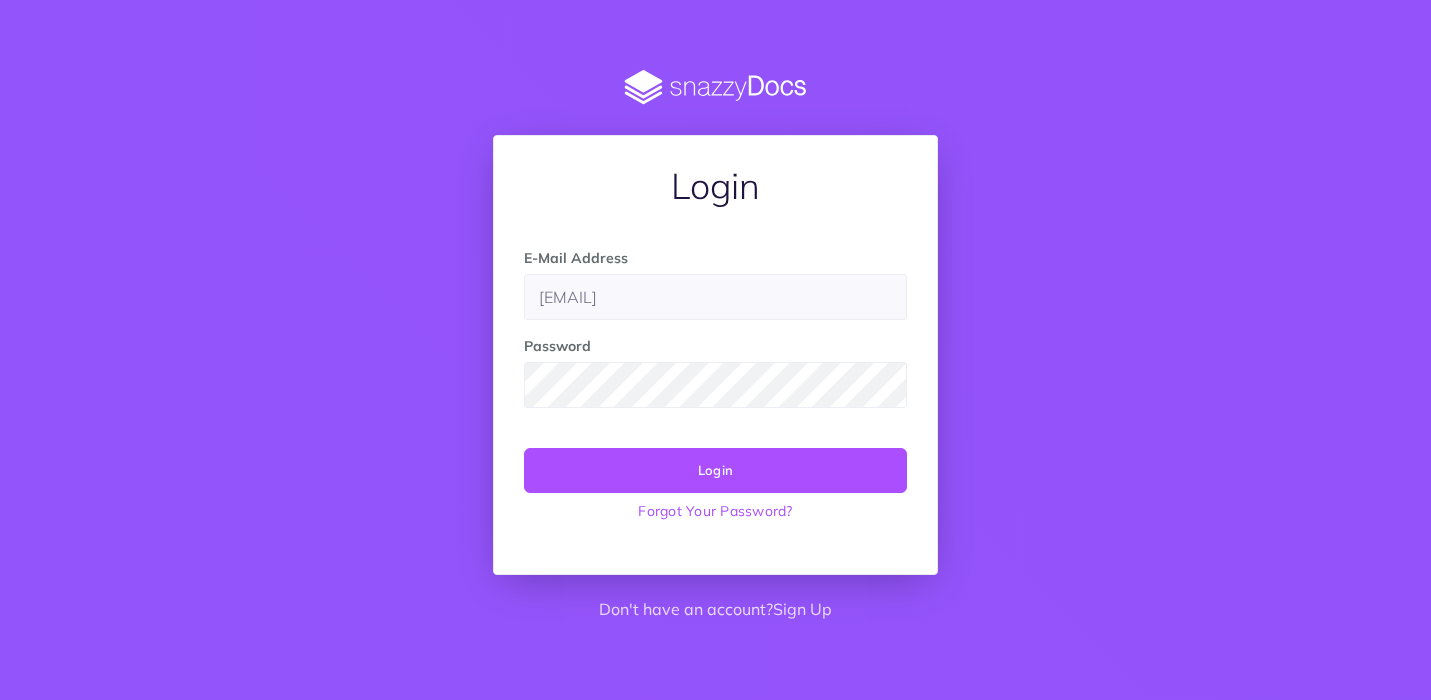 click on "E-Mail Address   senai.bariagaber@rencore.com   Password
Login
Forgot Your Password?" at bounding box center [715, 388] 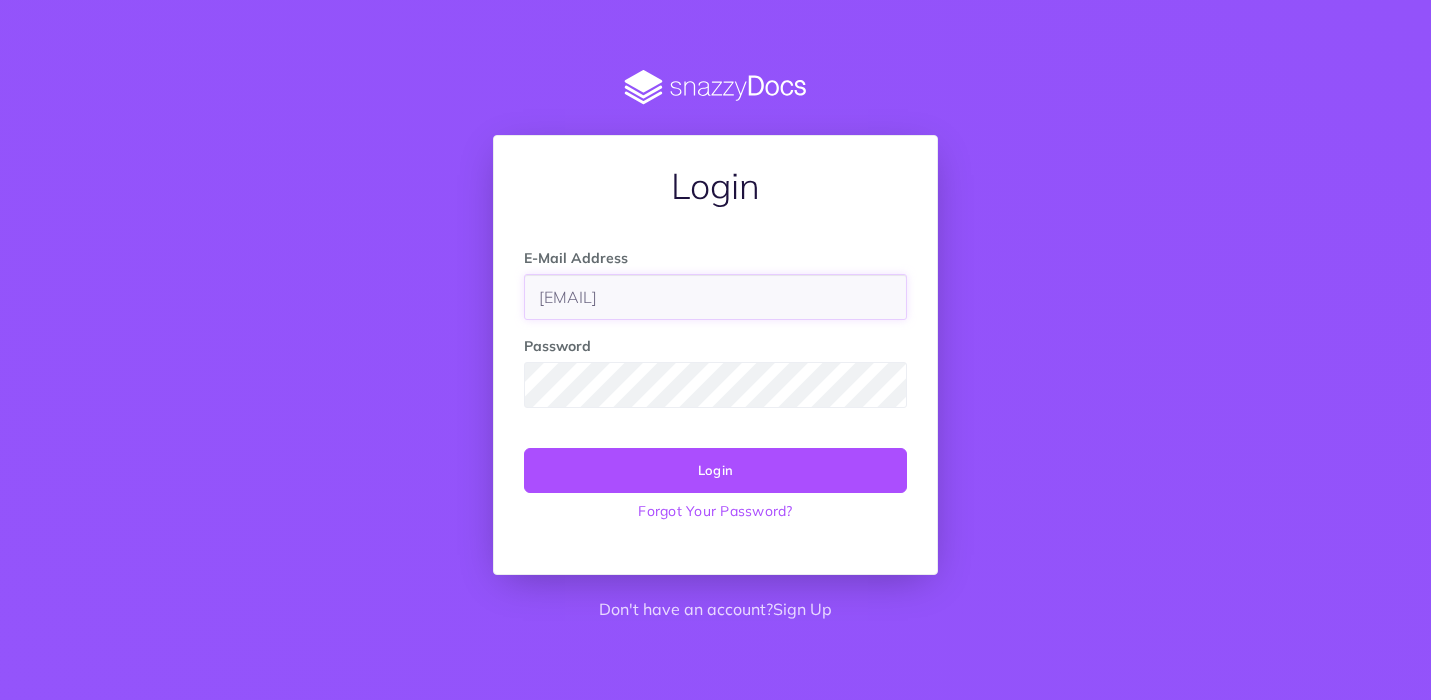 click on "[USERNAME]@[DOMAIN]" at bounding box center (715, 297) 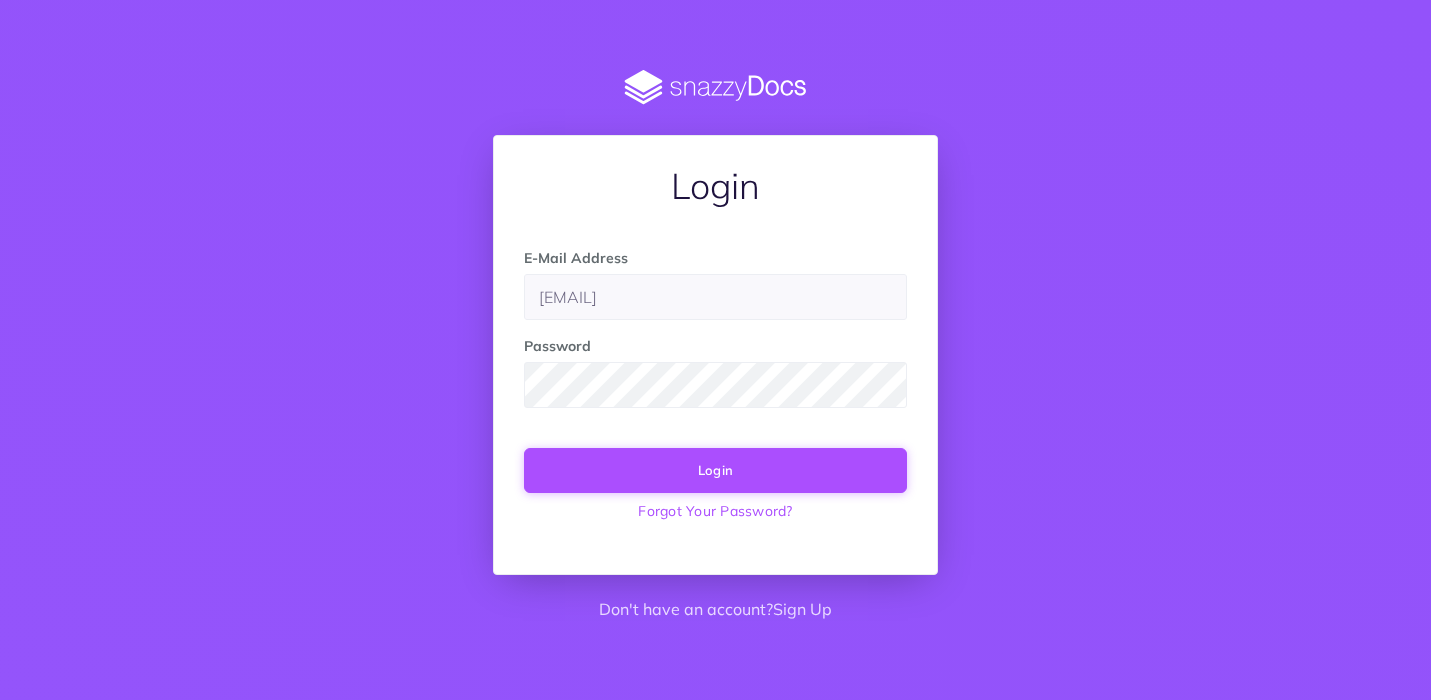 click on "Login" at bounding box center (715, 470) 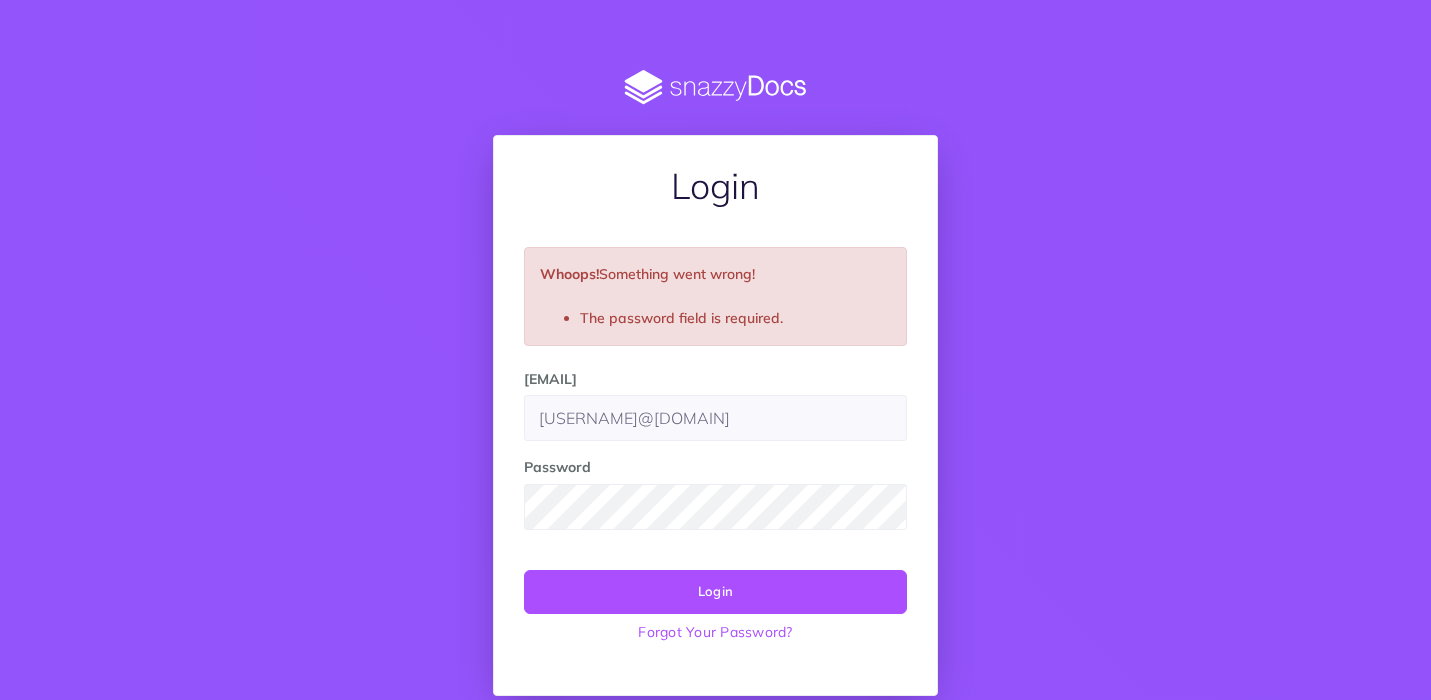scroll, scrollTop: 0, scrollLeft: 0, axis: both 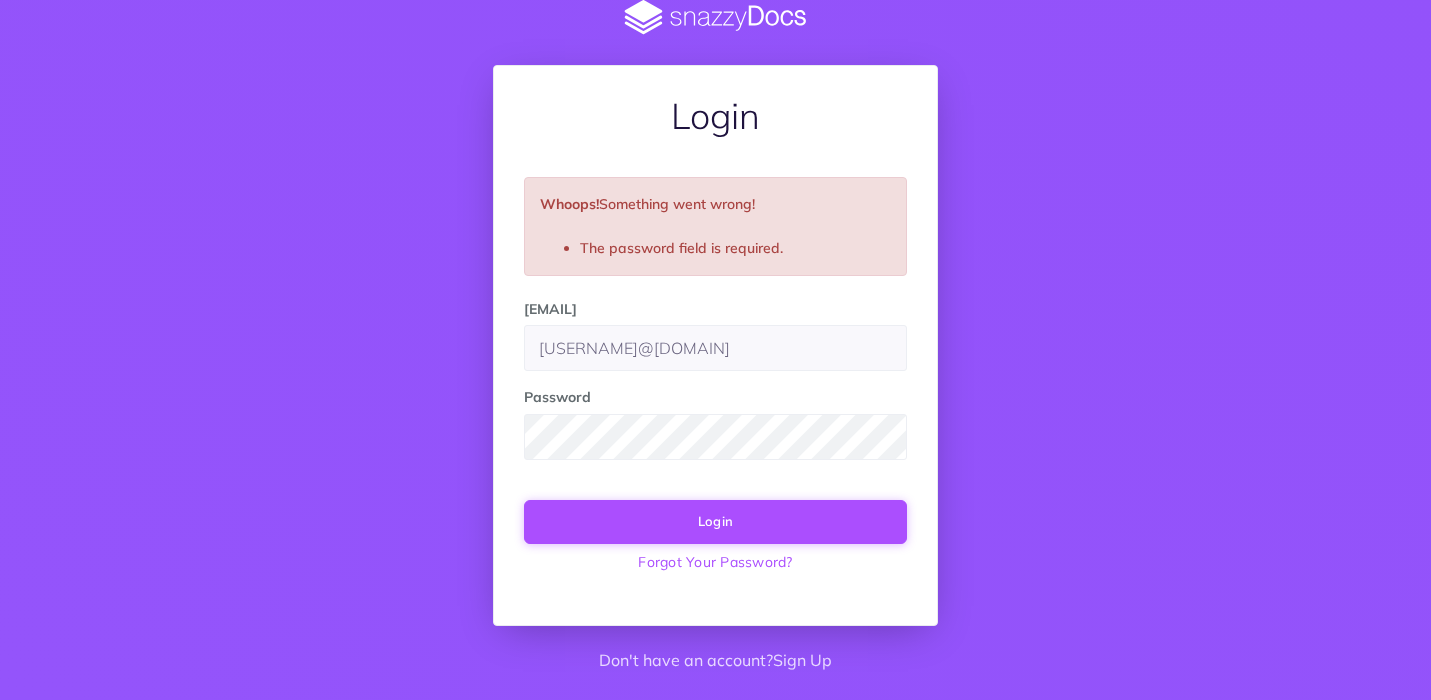 click on "Login" at bounding box center (715, 522) 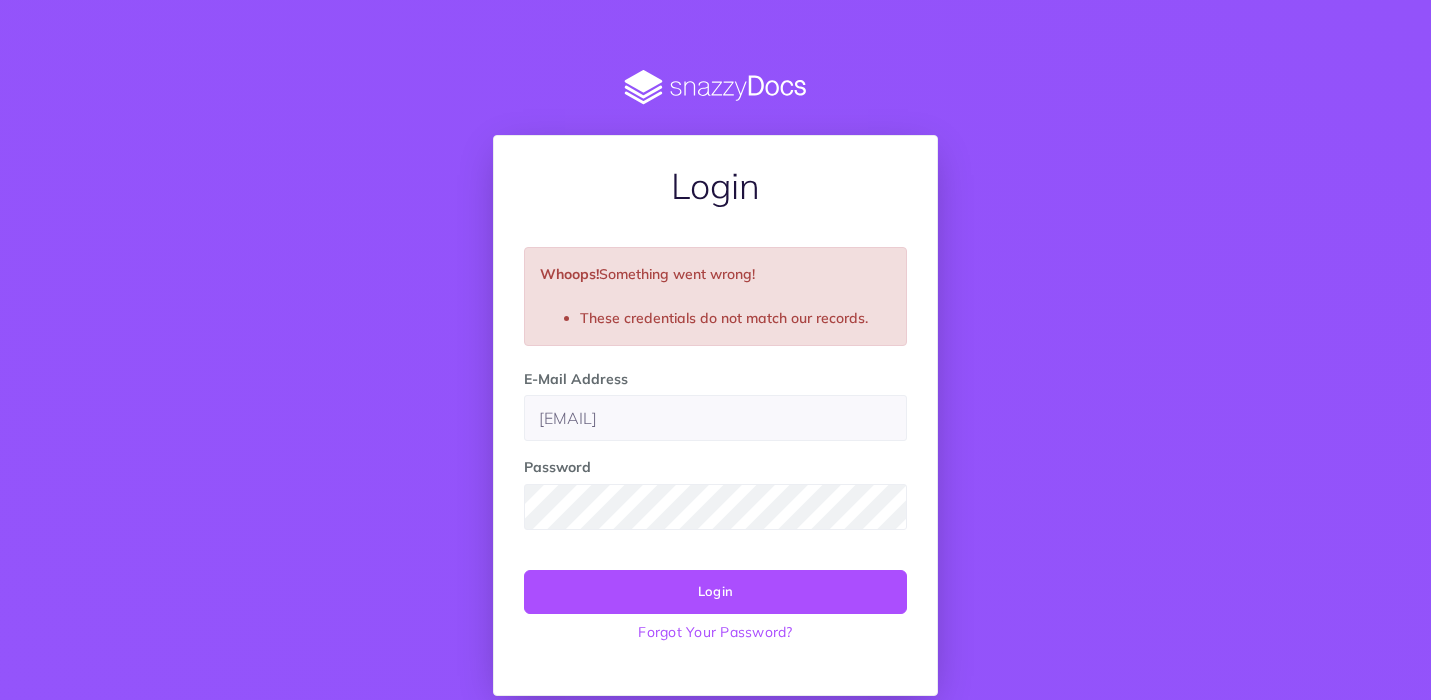 scroll, scrollTop: 70, scrollLeft: 0, axis: vertical 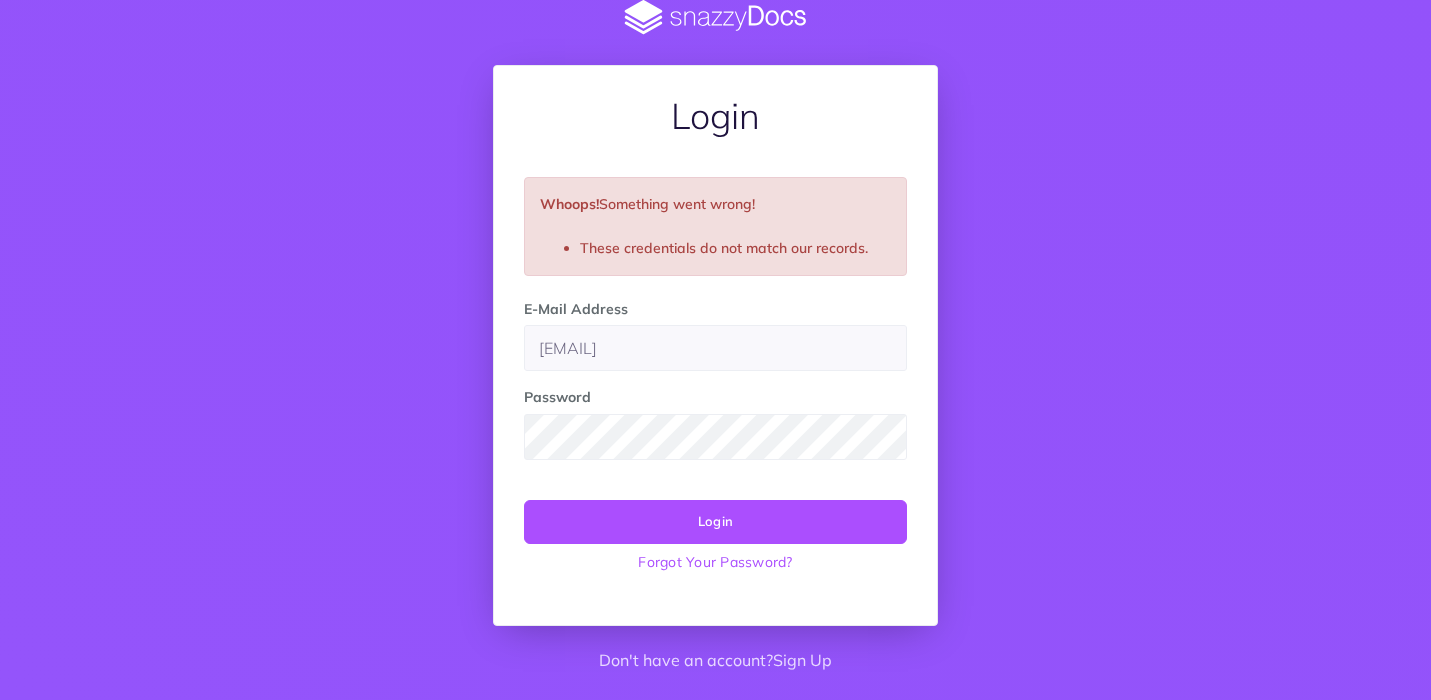 click on "Don't have an account?  Sign Up" at bounding box center (715, 661) 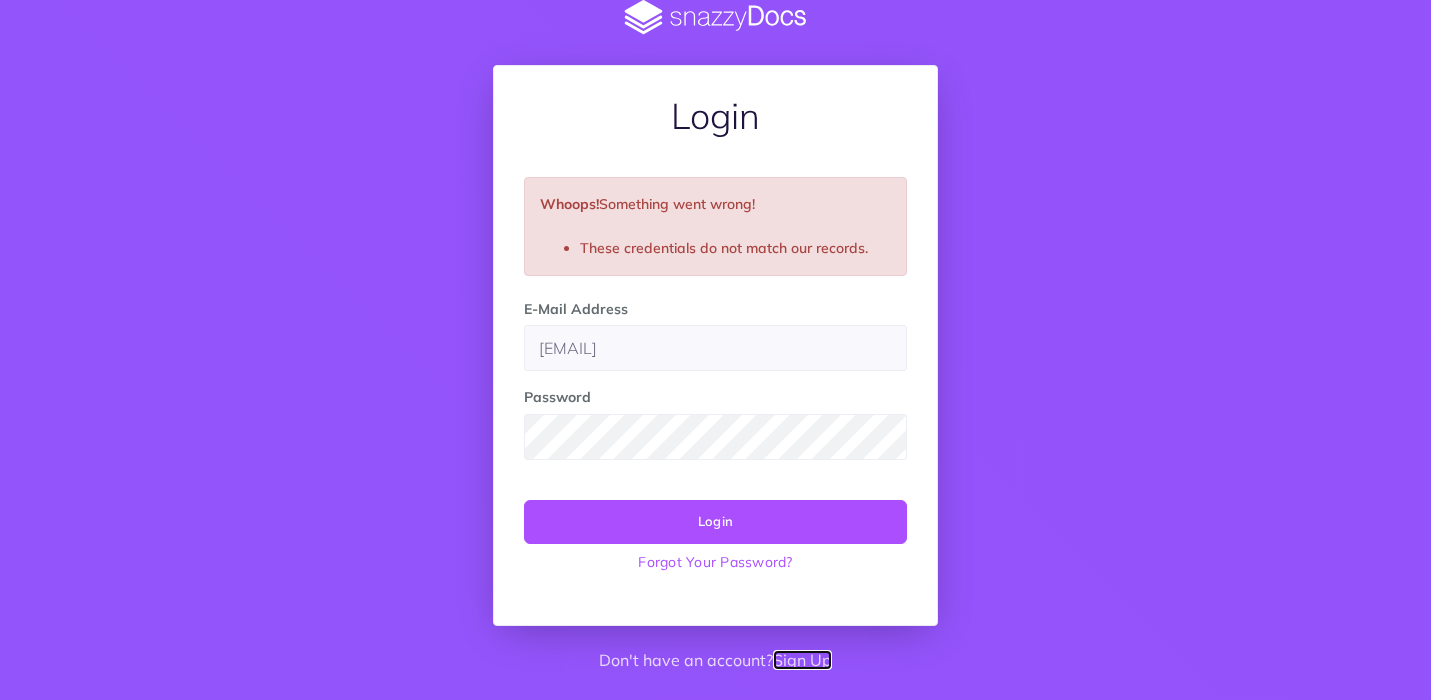 click on "Sign Up" at bounding box center (802, 660) 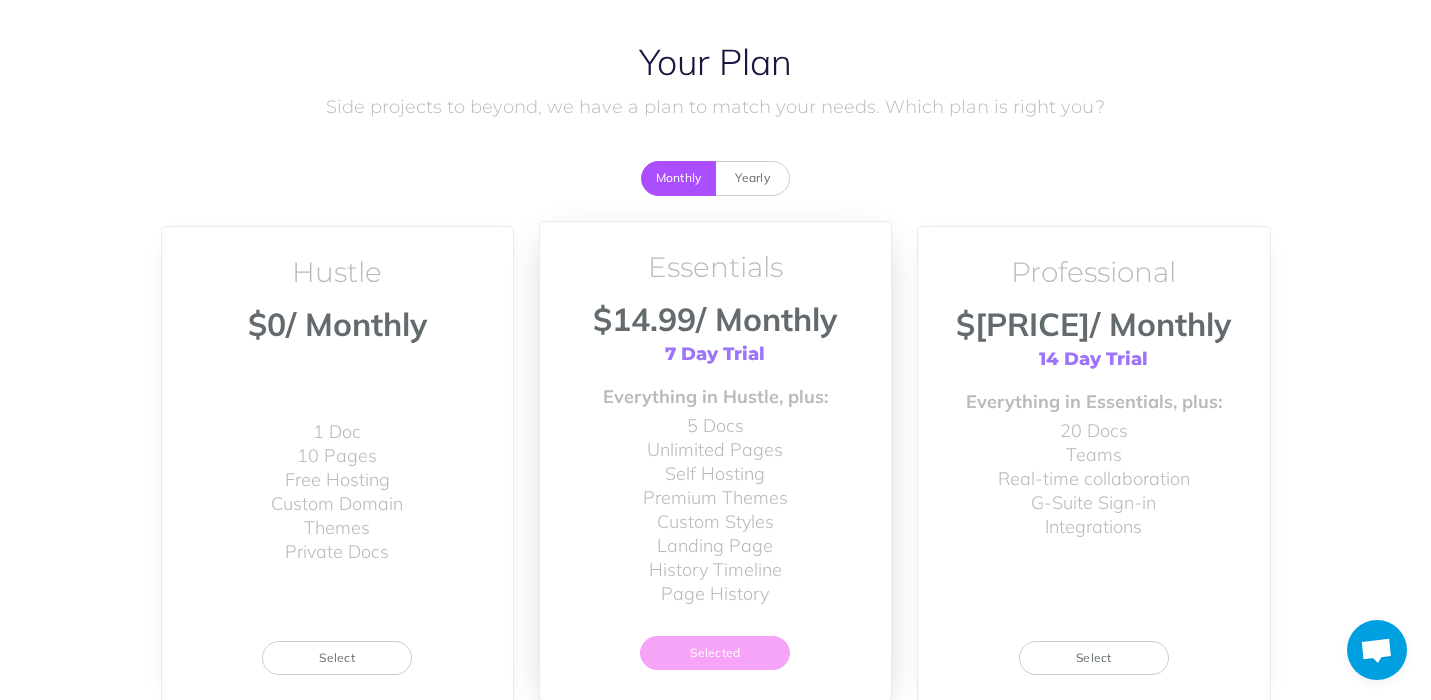 scroll, scrollTop: 0, scrollLeft: 0, axis: both 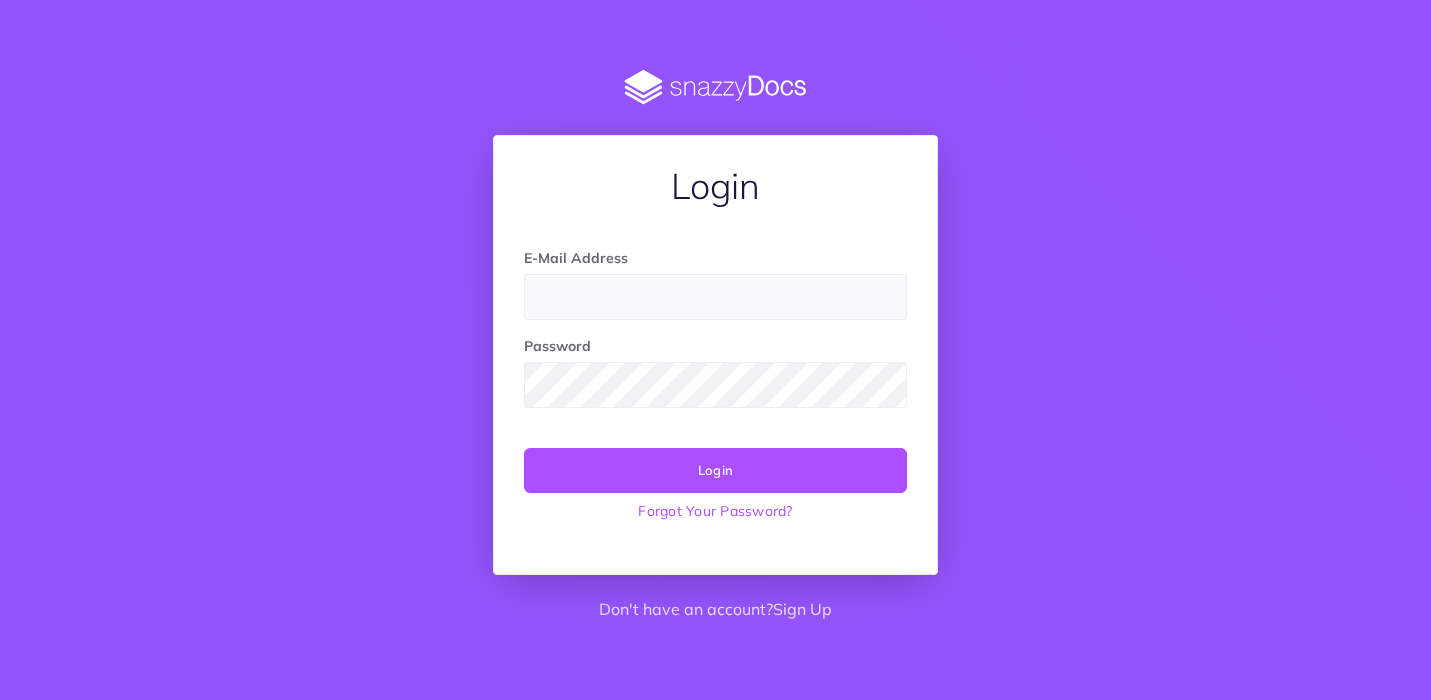 click at bounding box center (715, 297) 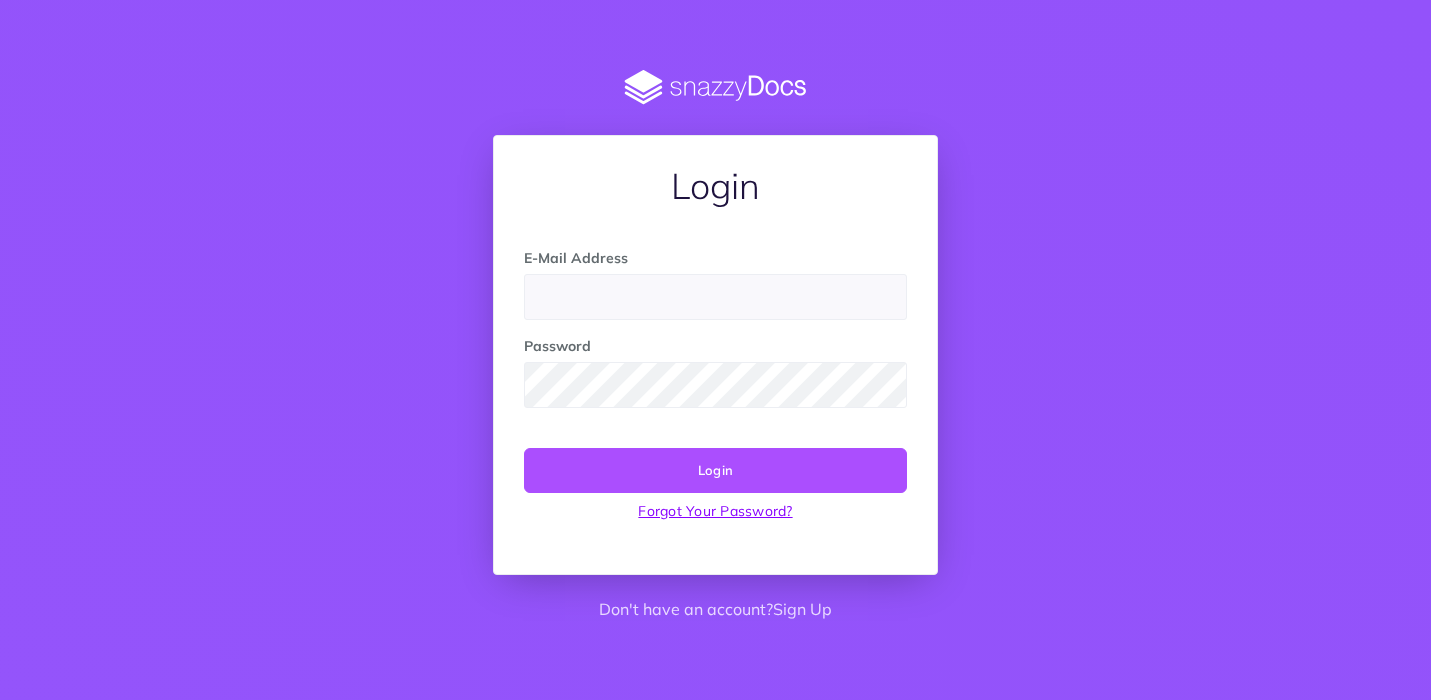 click on "Forgot Your Password?" at bounding box center [715, 511] 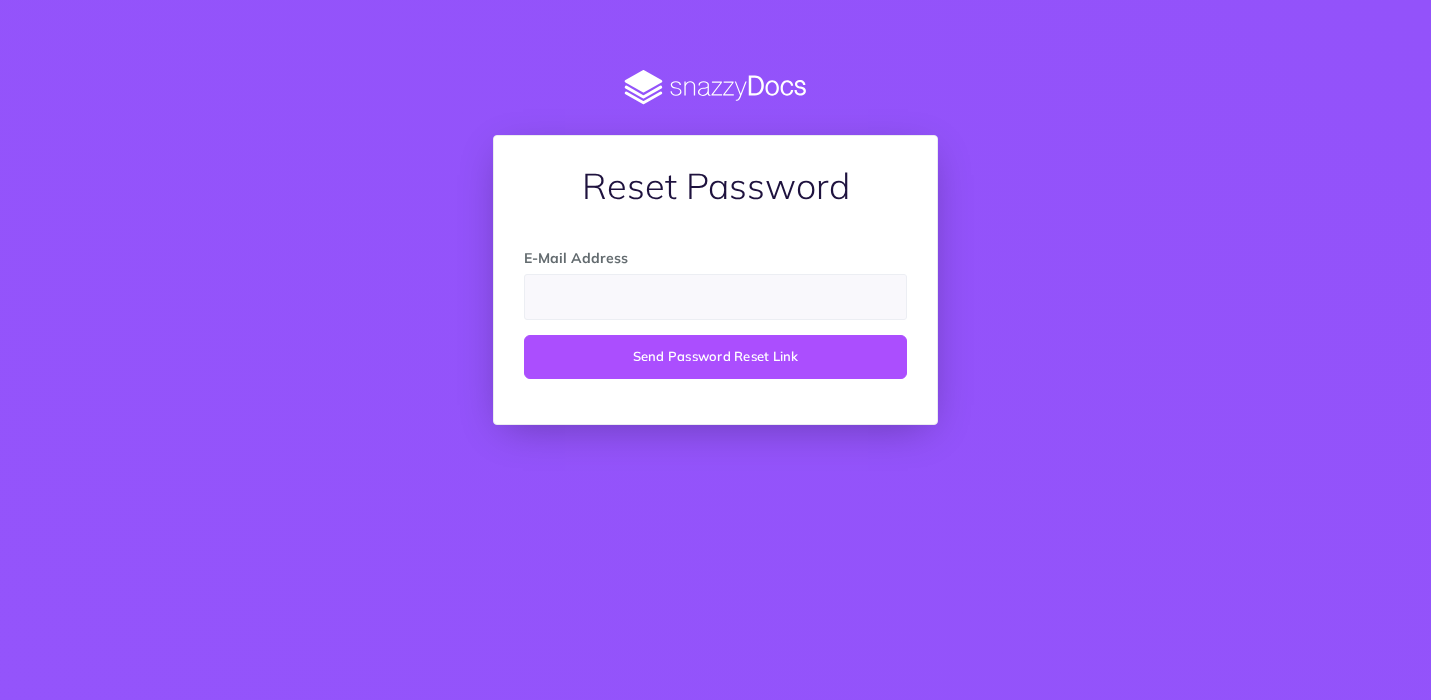 scroll, scrollTop: 0, scrollLeft: 0, axis: both 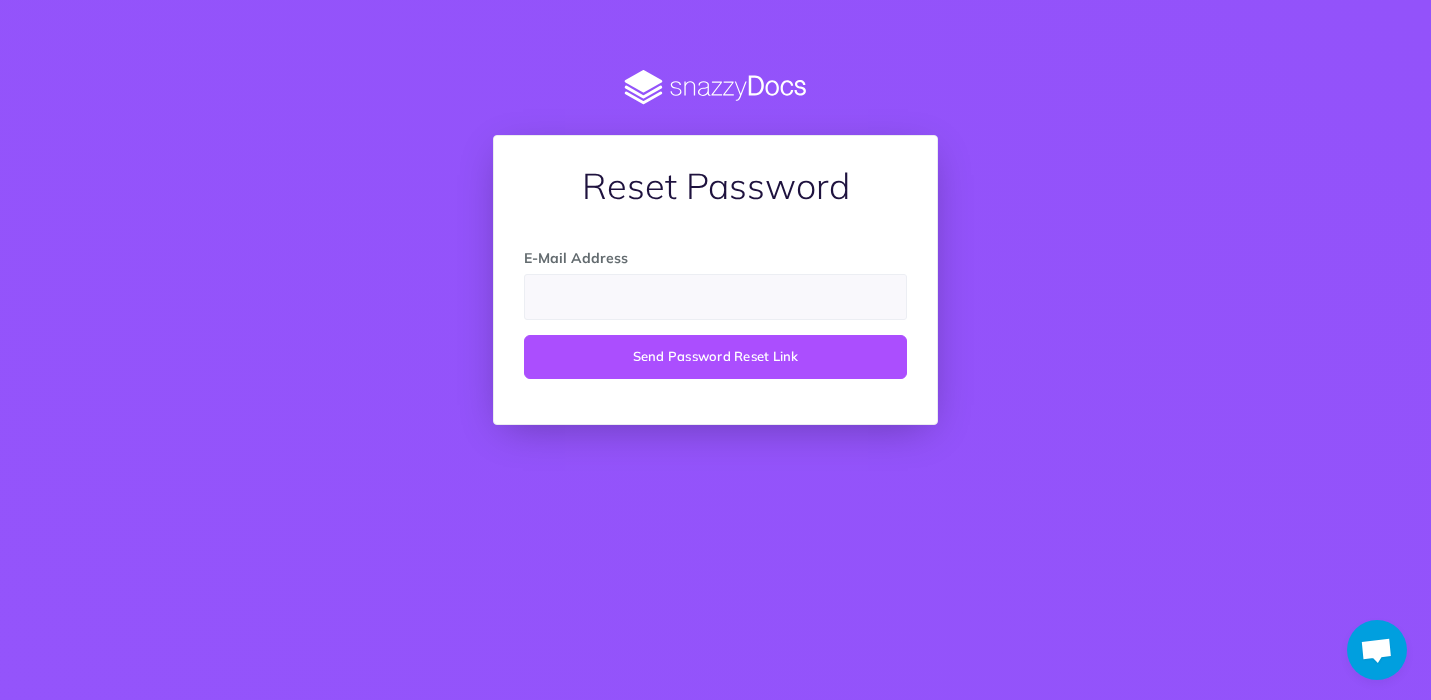 click at bounding box center (715, 297) 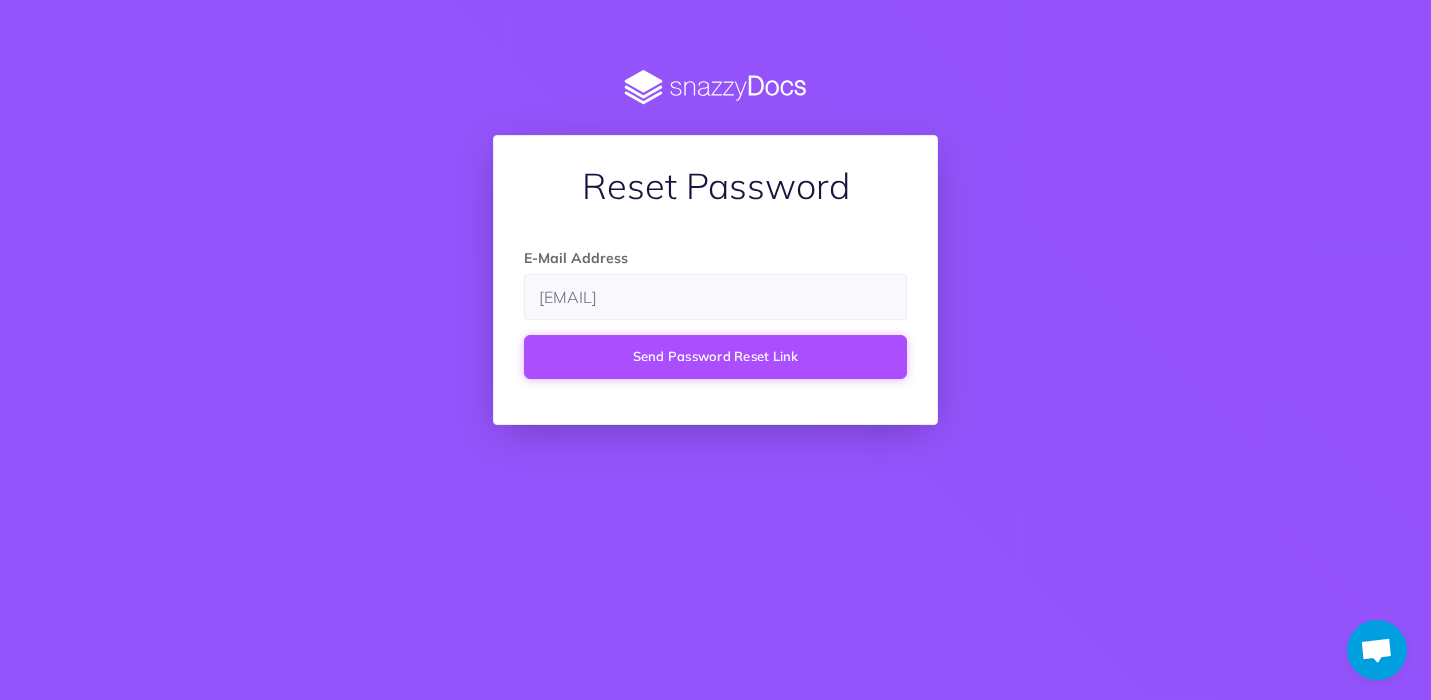 type on "[EMAIL]" 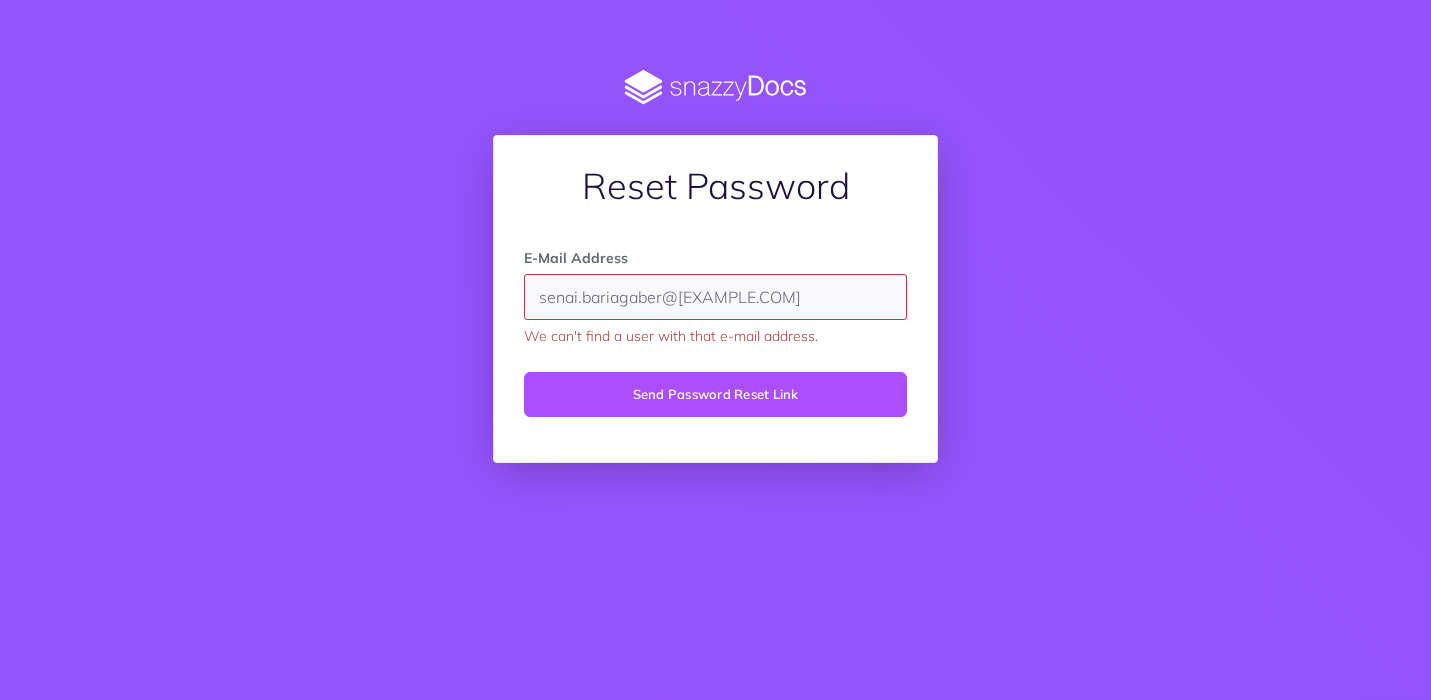 scroll, scrollTop: 0, scrollLeft: 0, axis: both 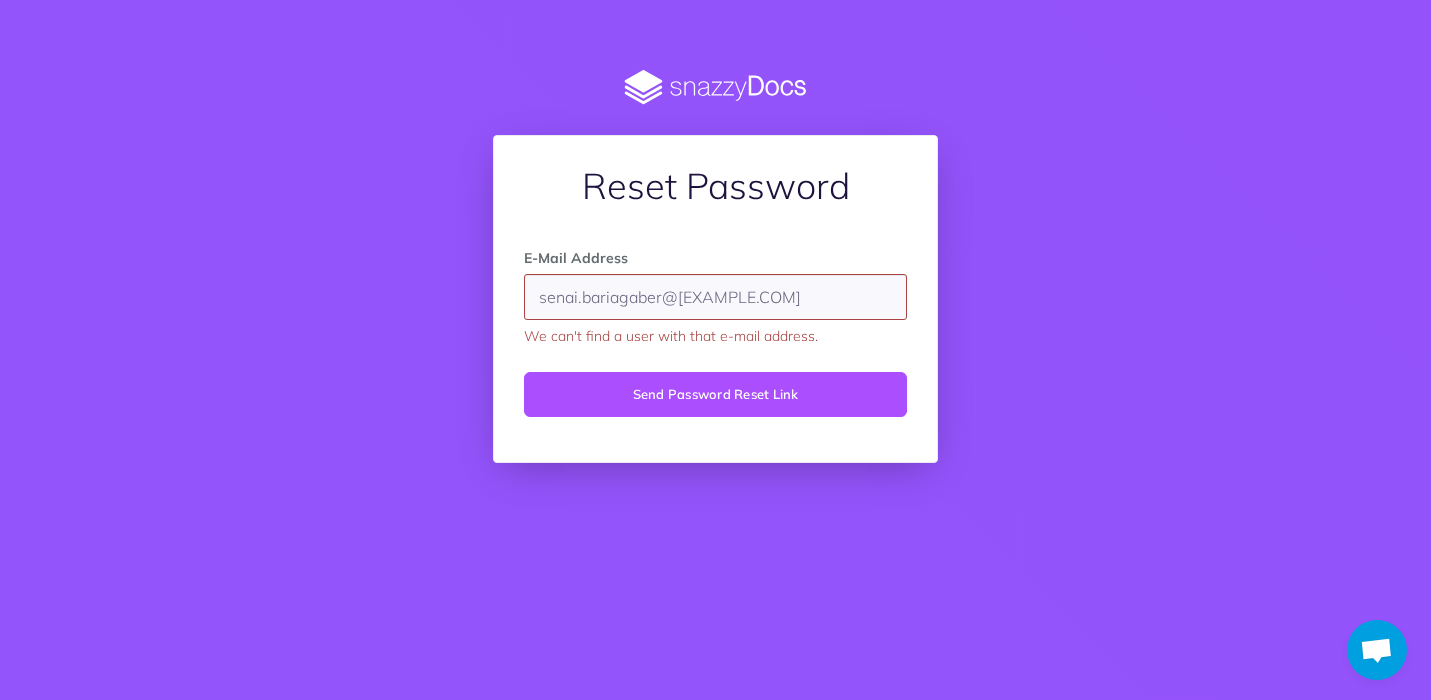 click on "senai.bariagaber@rencore.com" at bounding box center (715, 297) 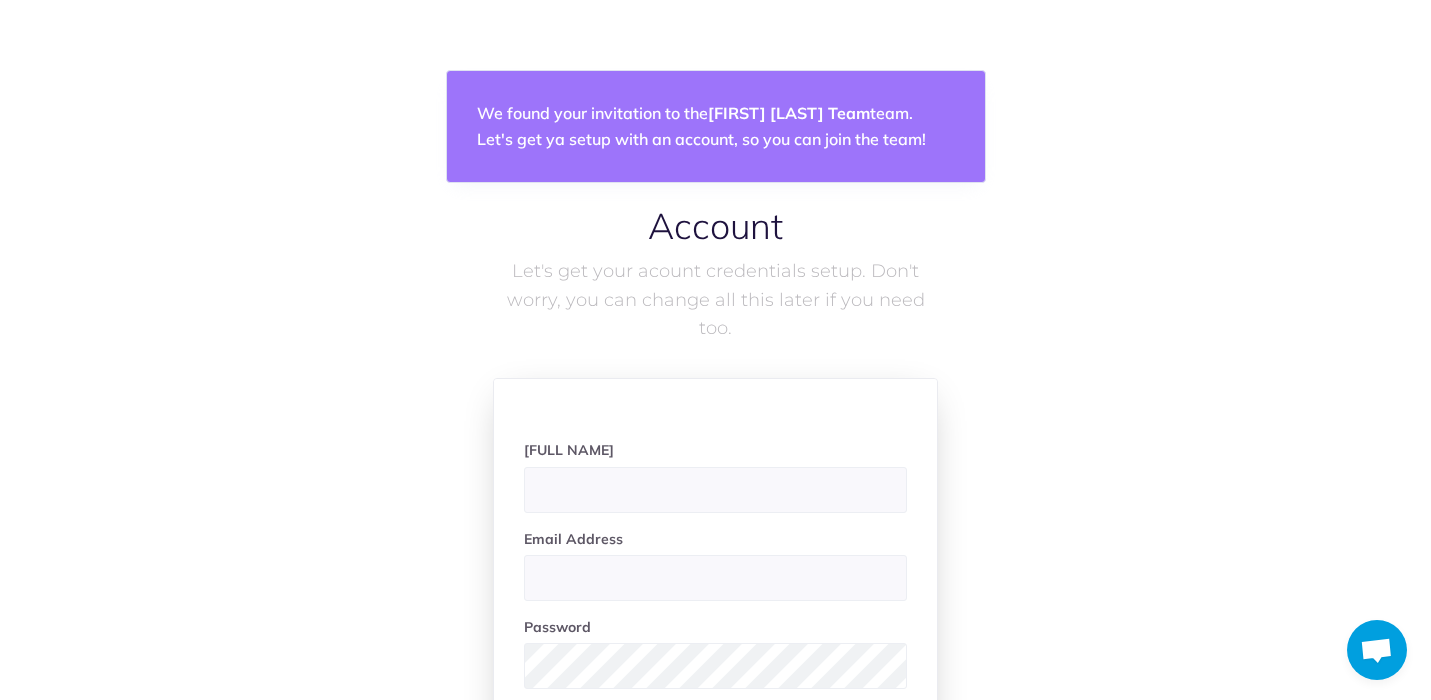 scroll, scrollTop: 206, scrollLeft: 0, axis: vertical 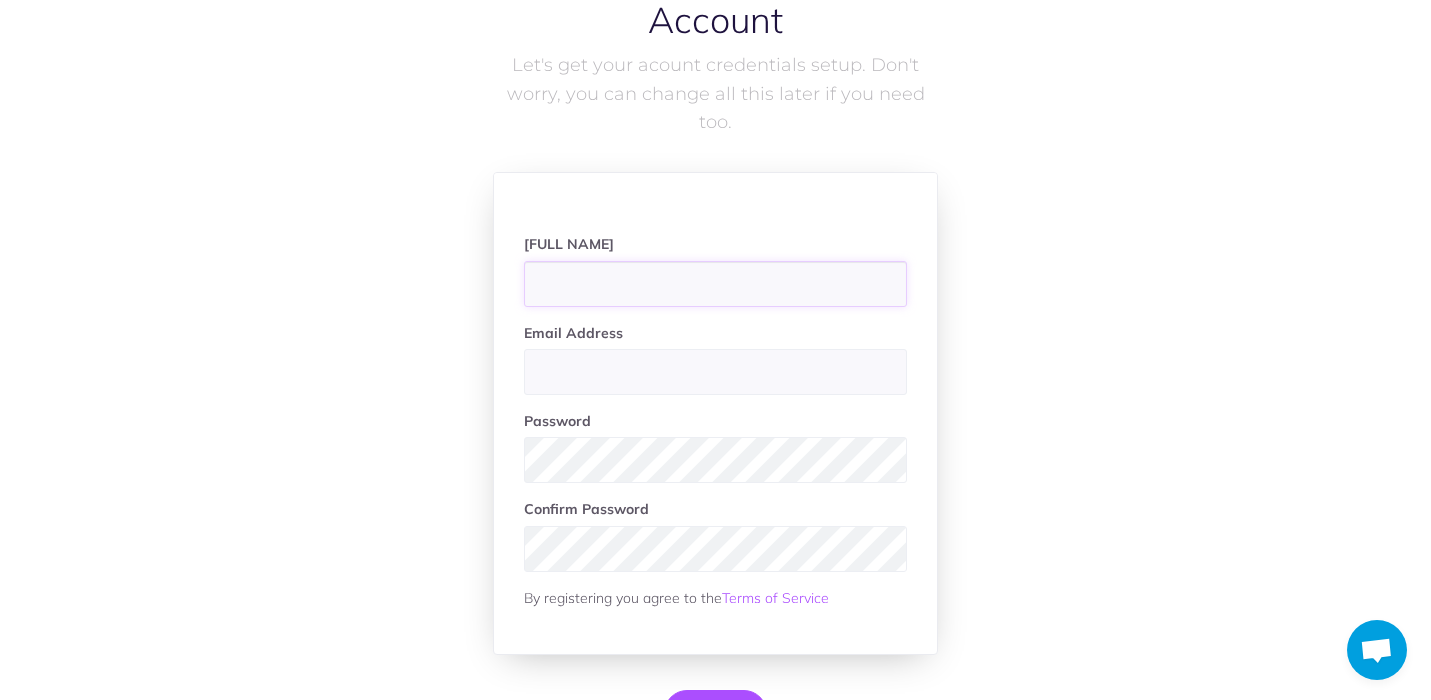 click at bounding box center (715, 284) 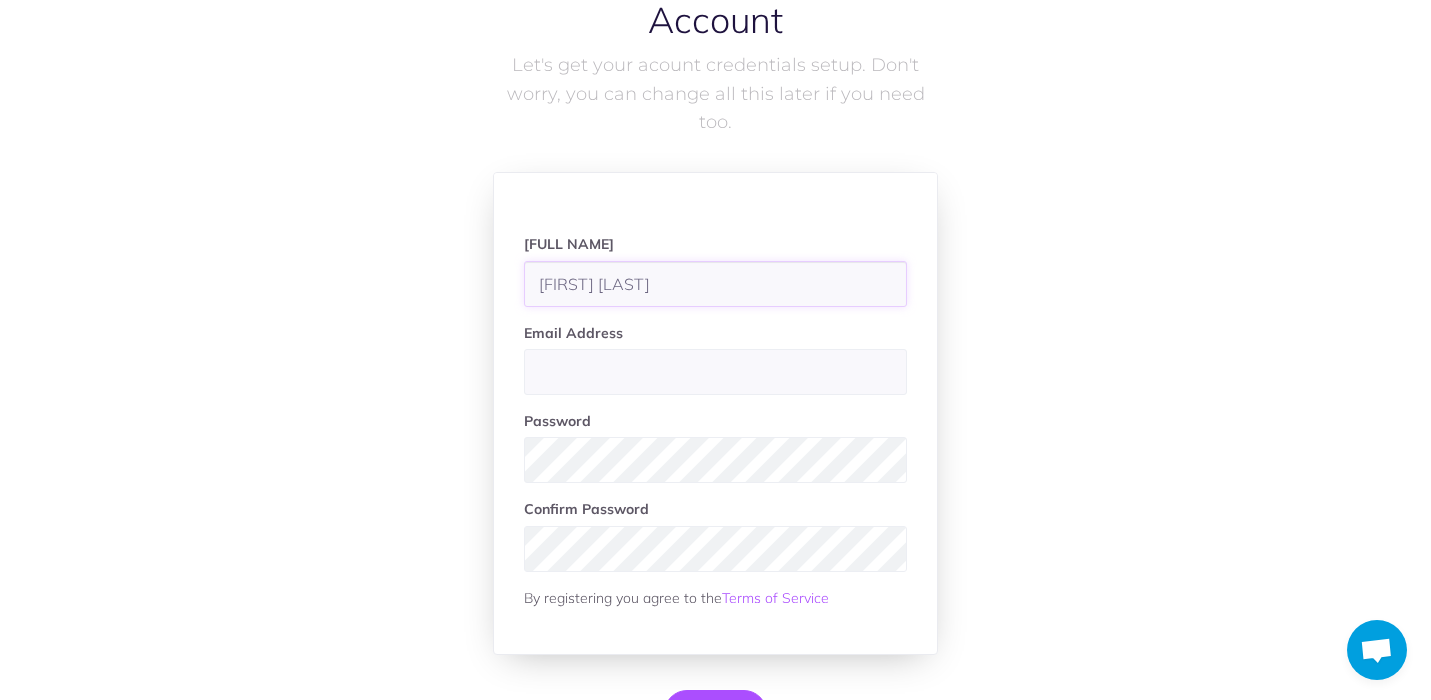 type on "[FIRST] [LAST]" 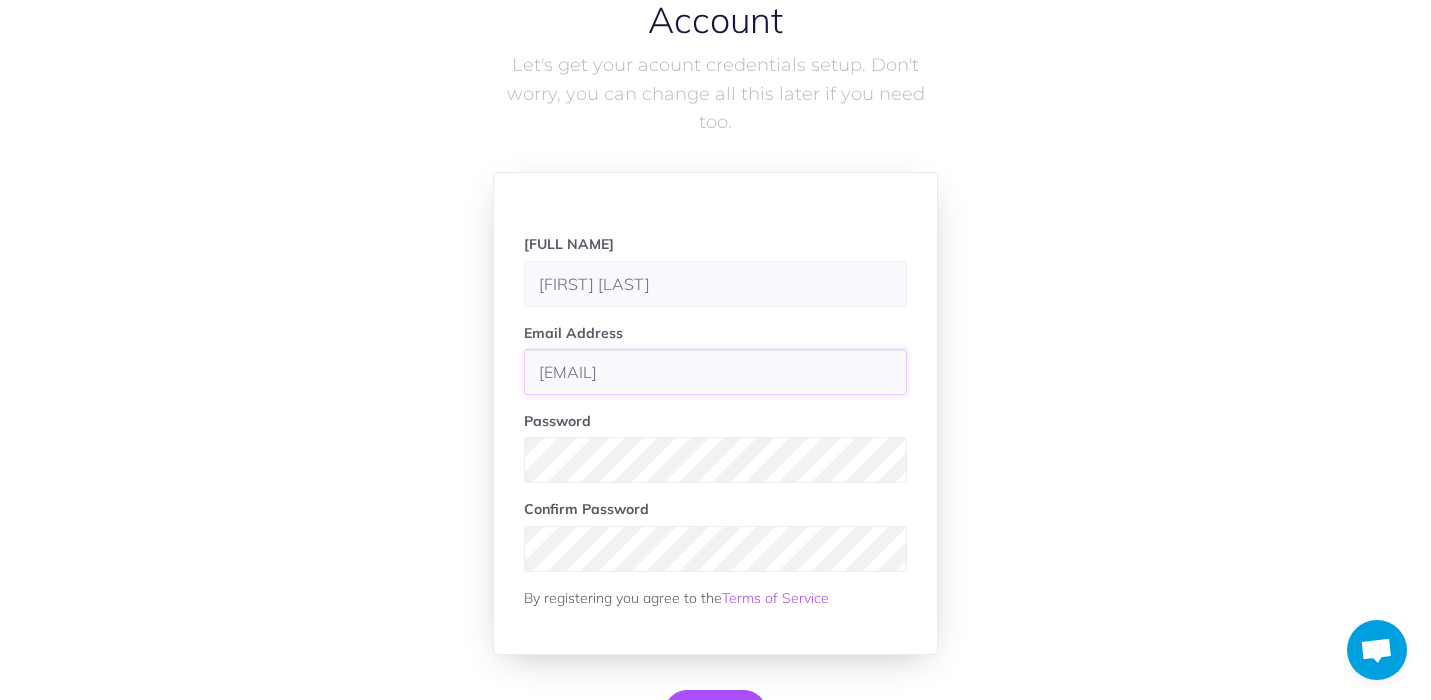 type on "senai.bariagaber@rencore.com" 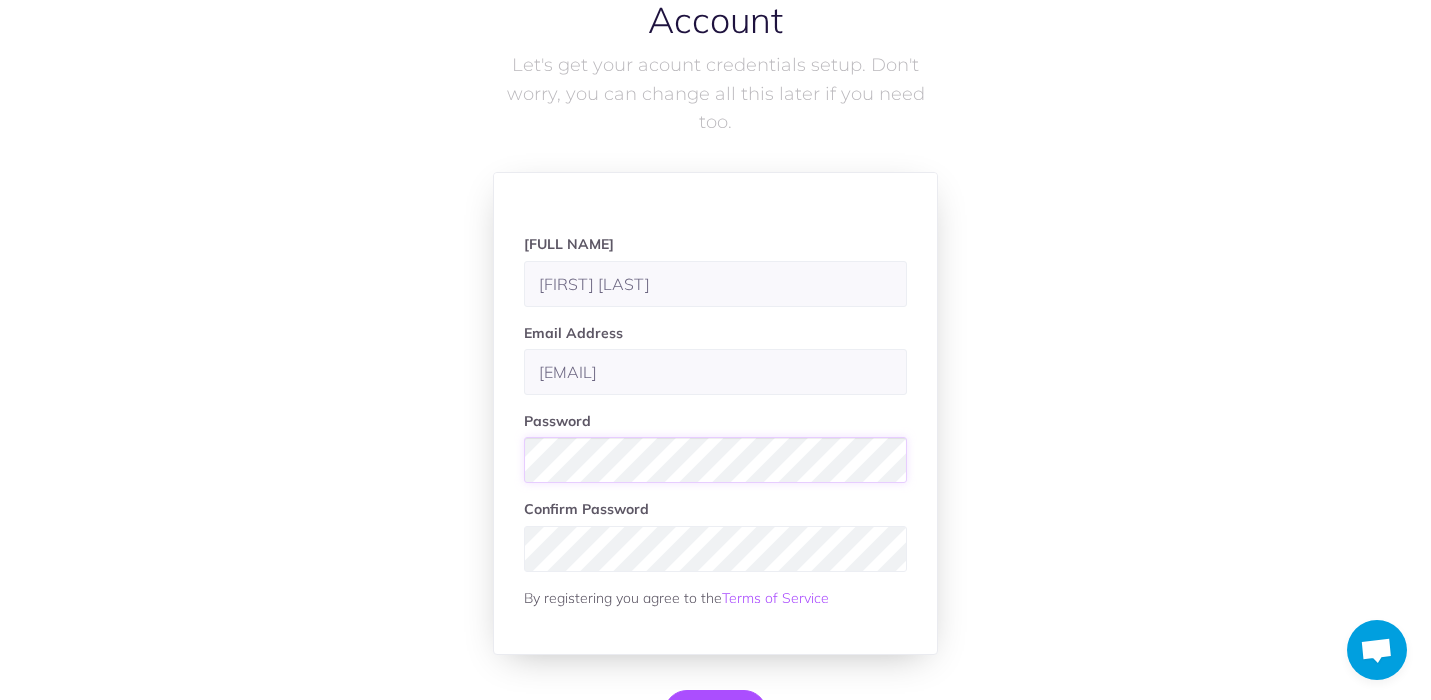 click at bounding box center (0, 858) 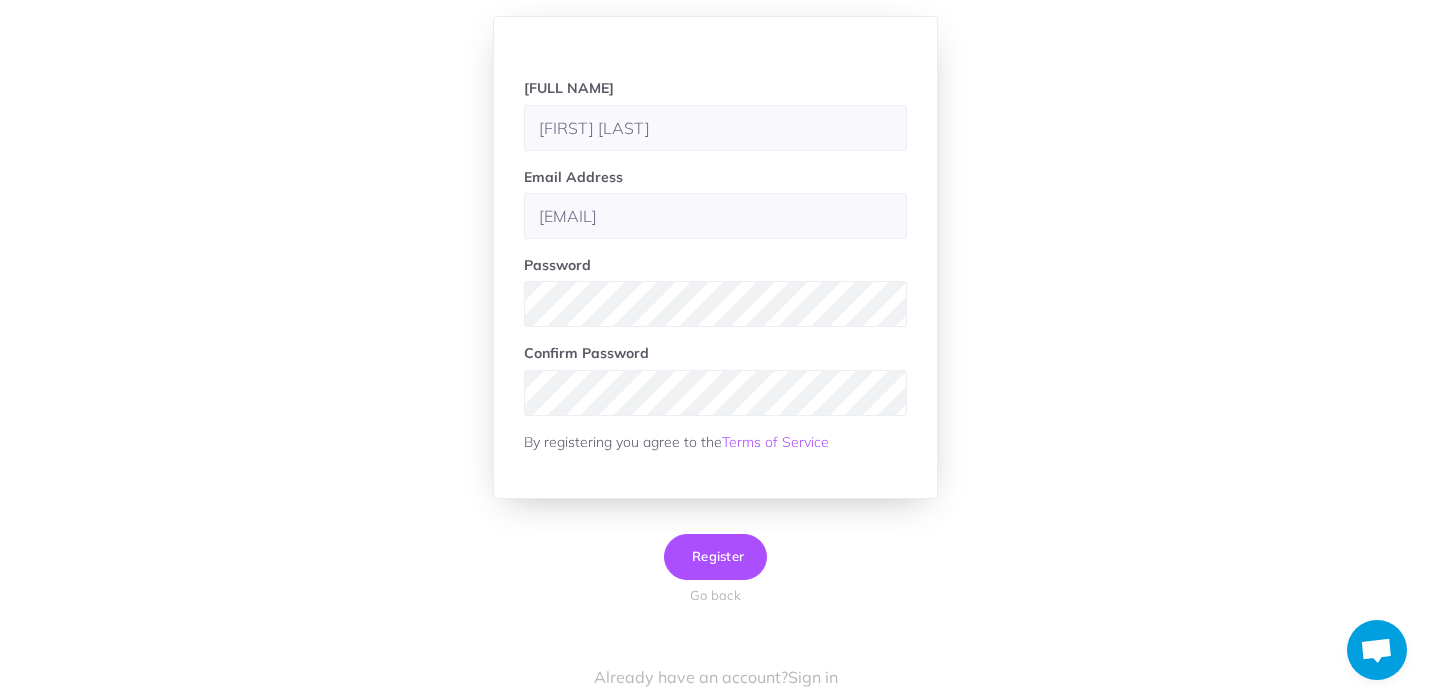 scroll, scrollTop: 364, scrollLeft: 0, axis: vertical 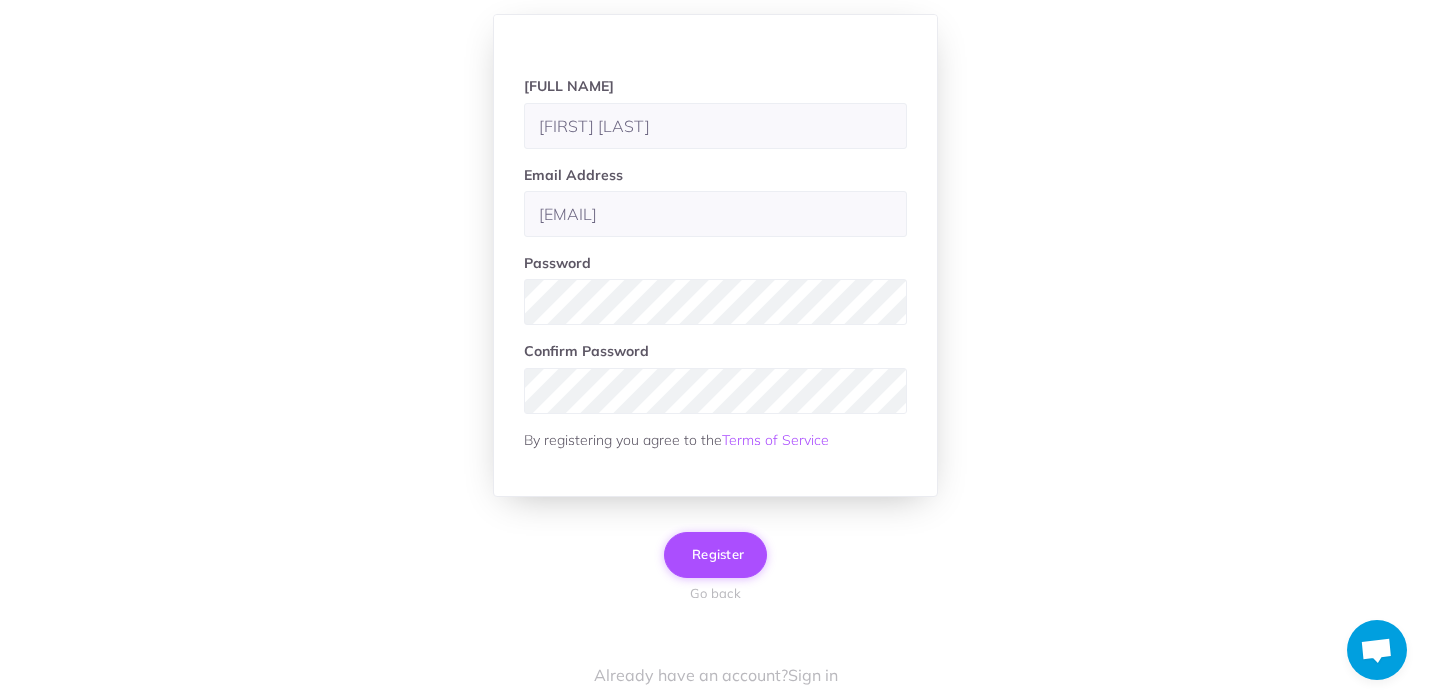 click on "Register" at bounding box center [715, 554] 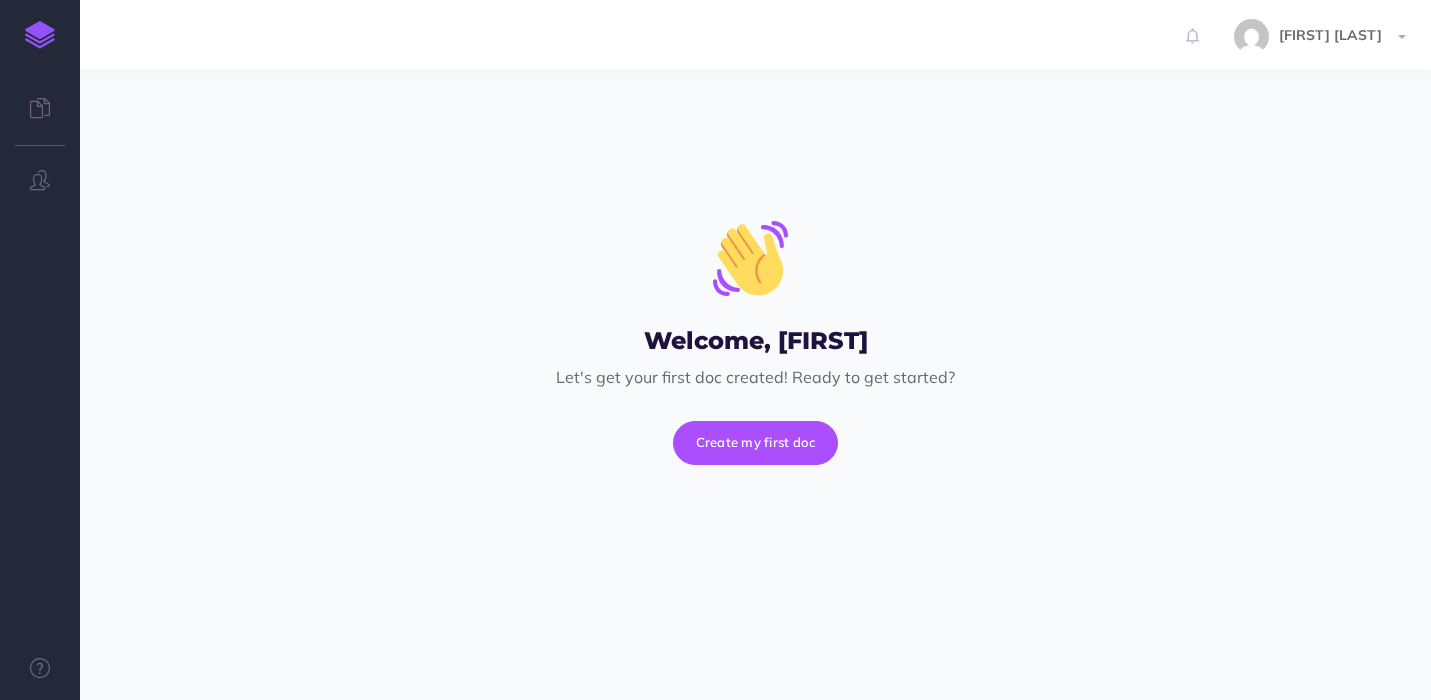 scroll, scrollTop: 0, scrollLeft: 0, axis: both 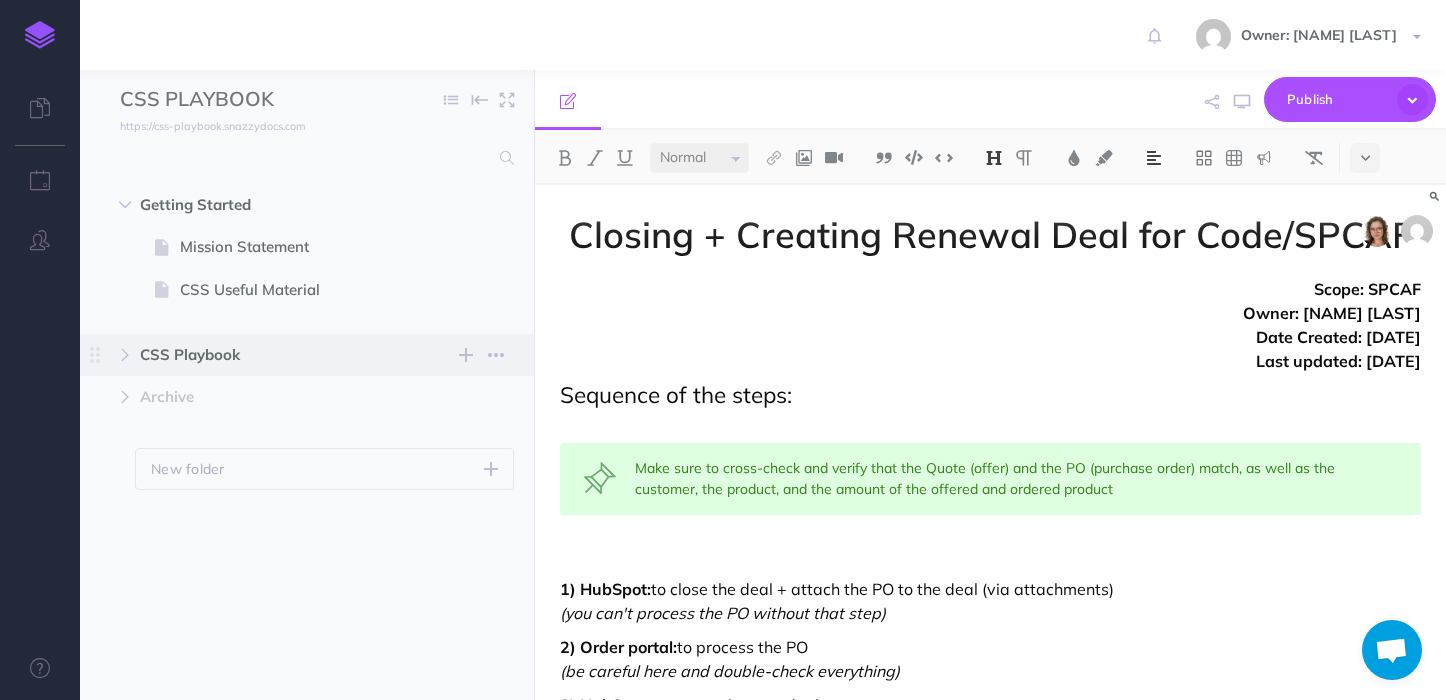 click on "CSS Playbook
New folder   Add a new folder inside this folder   New page   Add a new blank page to this folder         Notes manager   Duplicate   Settings   Delete" at bounding box center (329, 355) 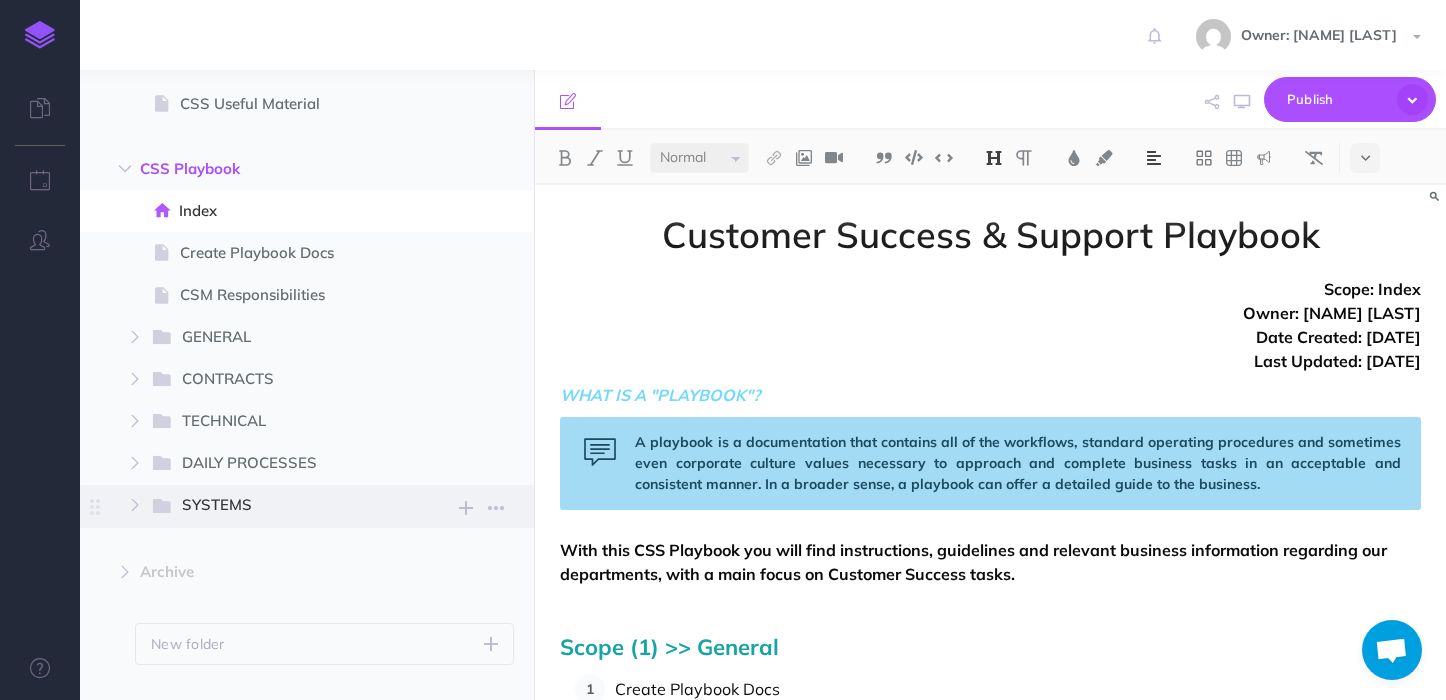scroll, scrollTop: 191, scrollLeft: 0, axis: vertical 